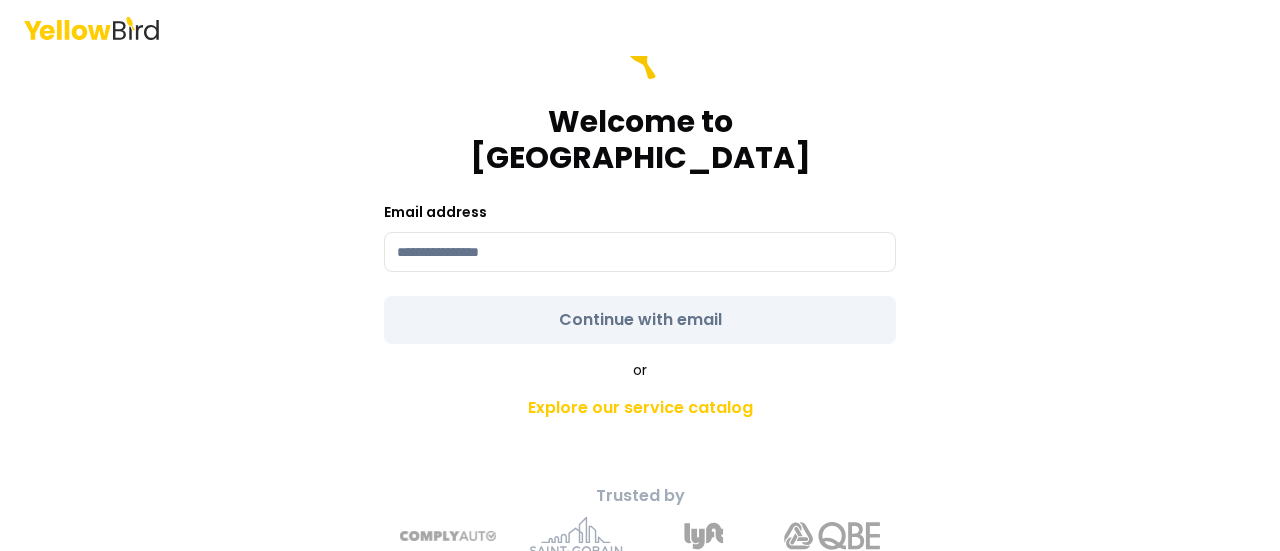 scroll, scrollTop: 0, scrollLeft: 0, axis: both 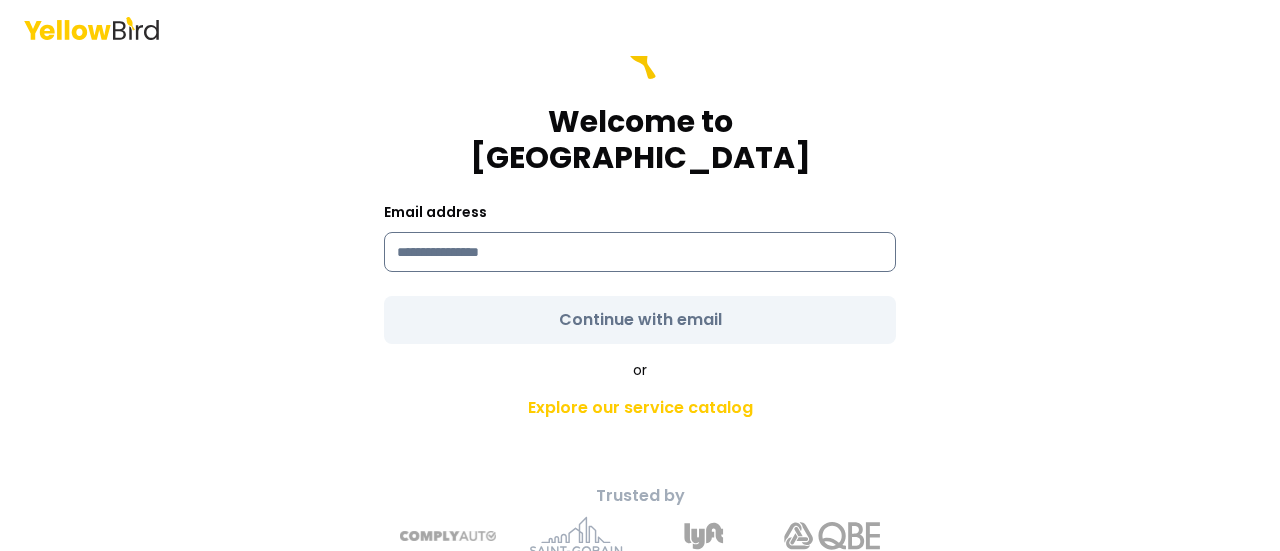 click at bounding box center [640, 252] 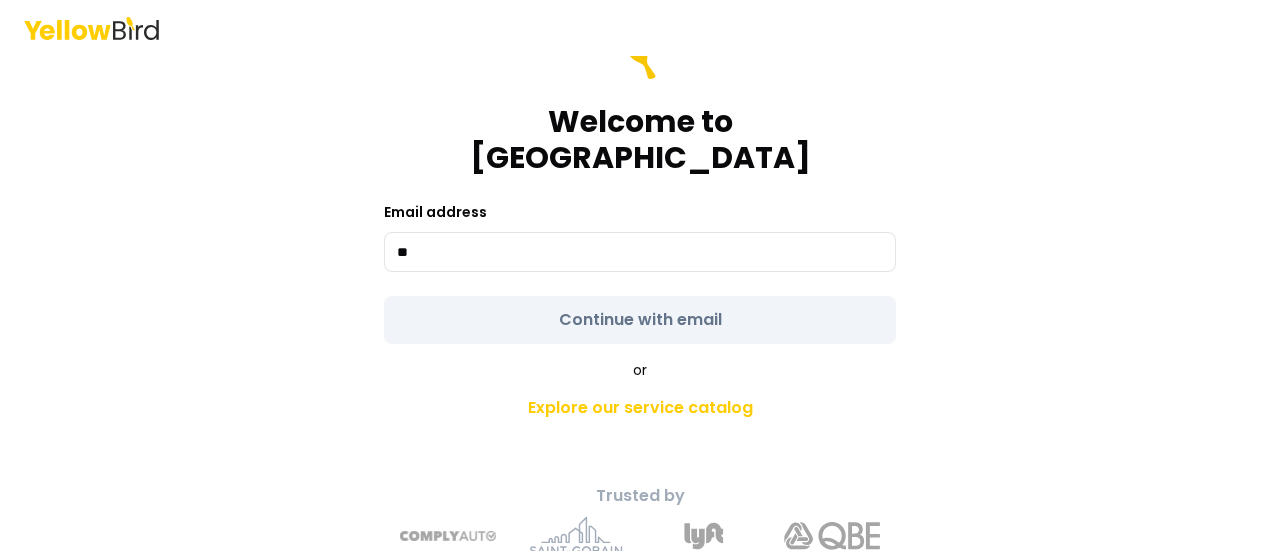 type on "*" 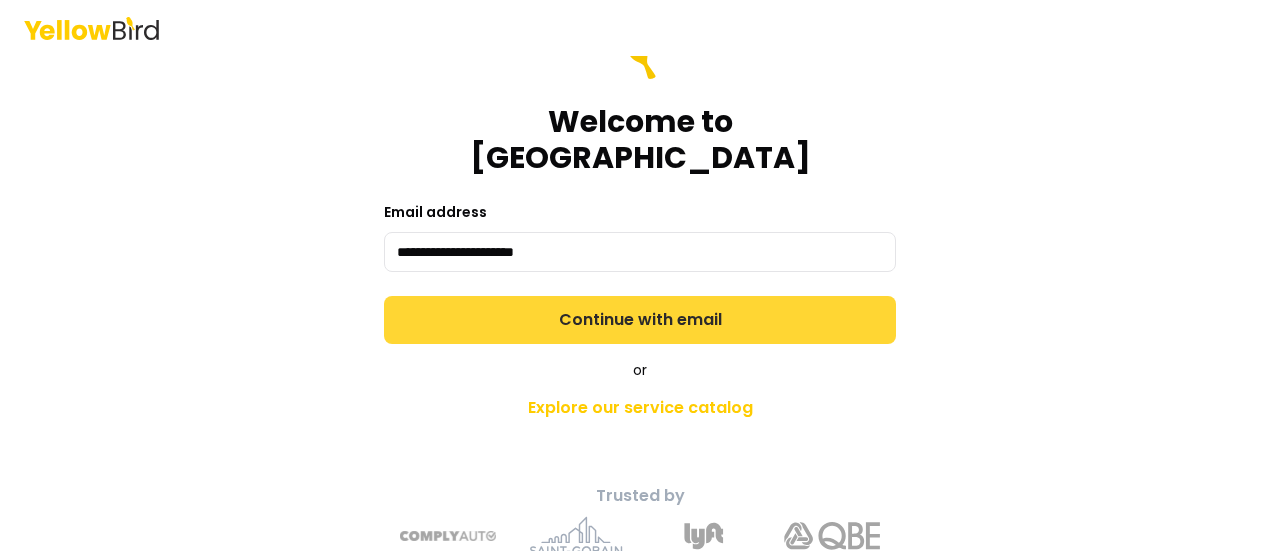 type on "**********" 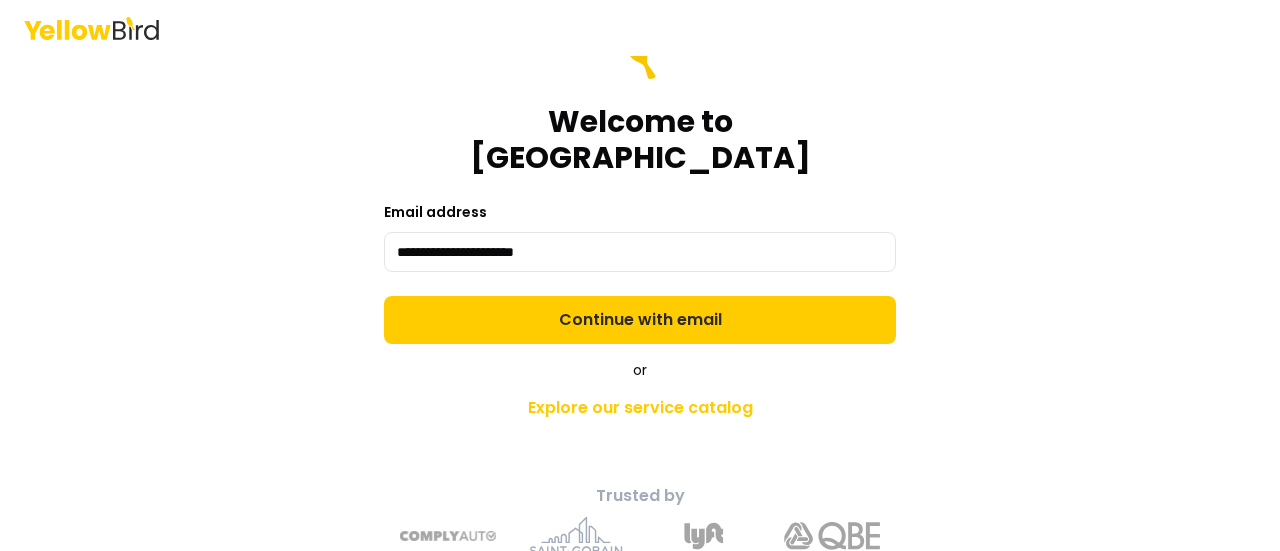 click on "Continue with email" at bounding box center (640, 320) 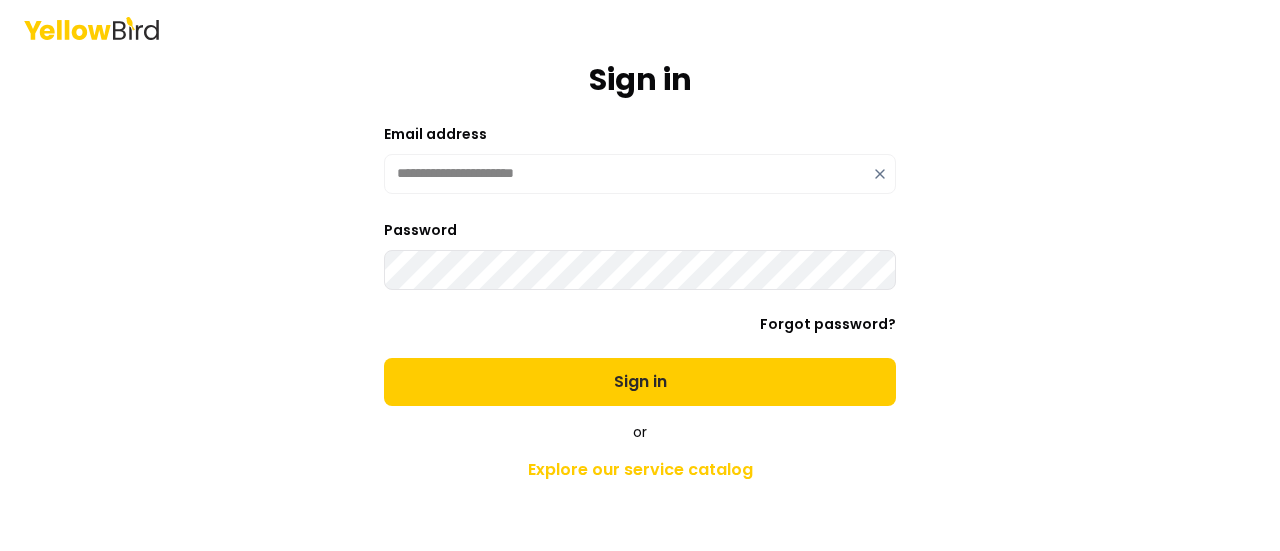 click on "Sign in" at bounding box center (640, 382) 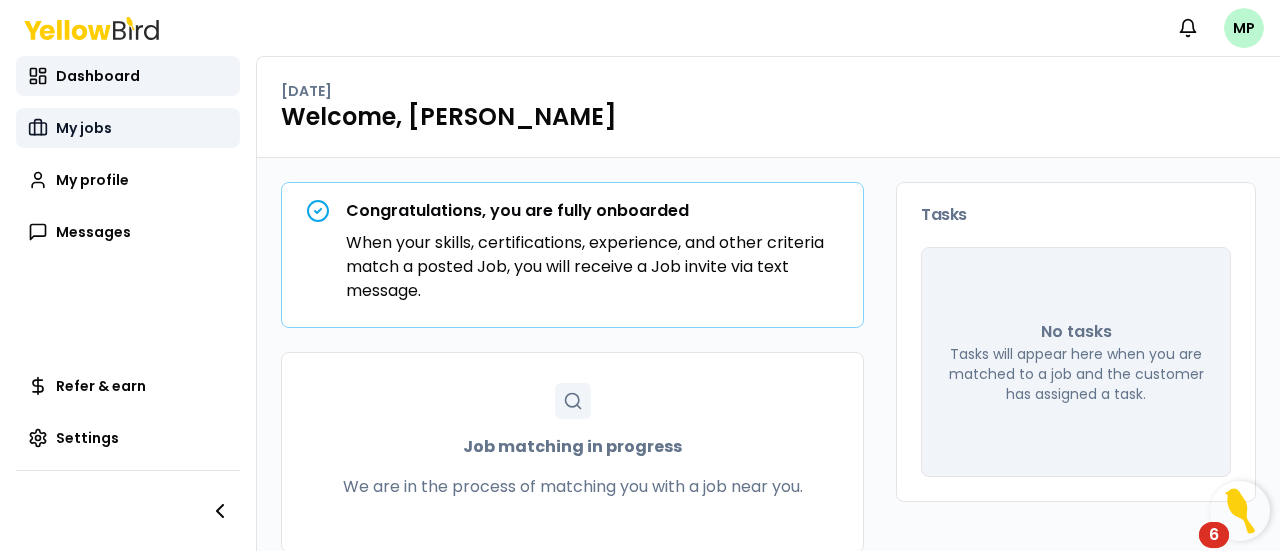 click on "My jobs" at bounding box center [128, 128] 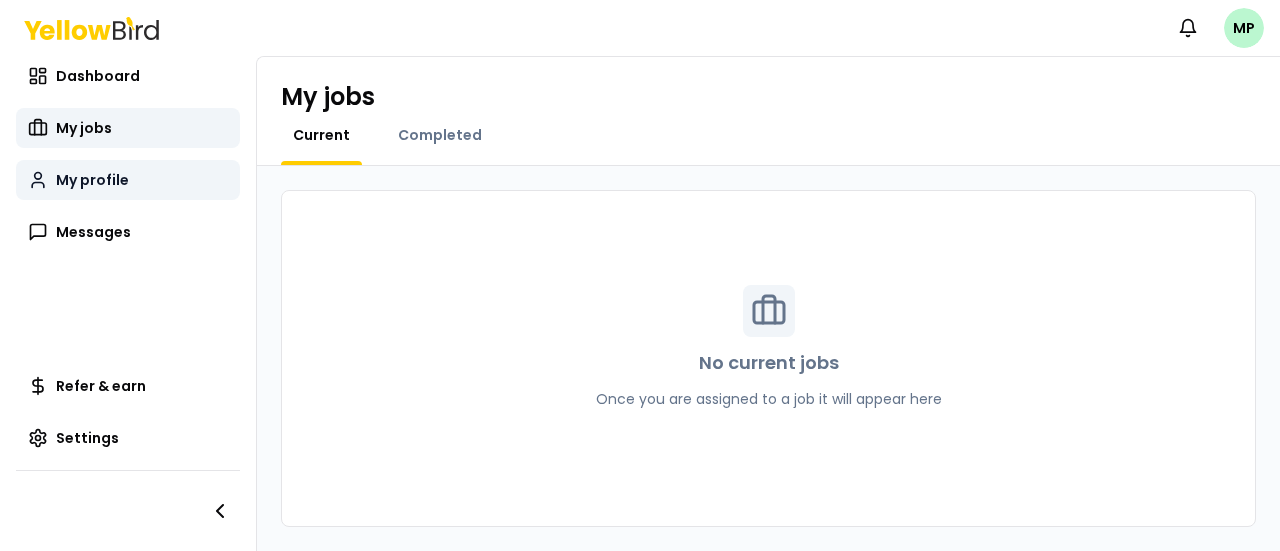 click on "My profile" at bounding box center [92, 180] 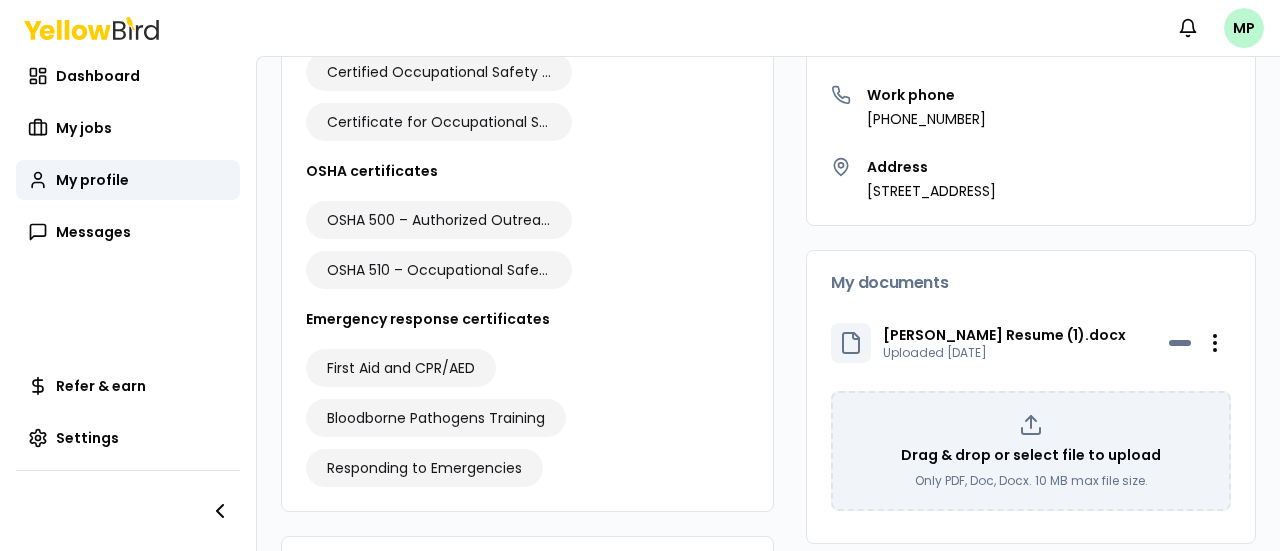 scroll, scrollTop: 400, scrollLeft: 0, axis: vertical 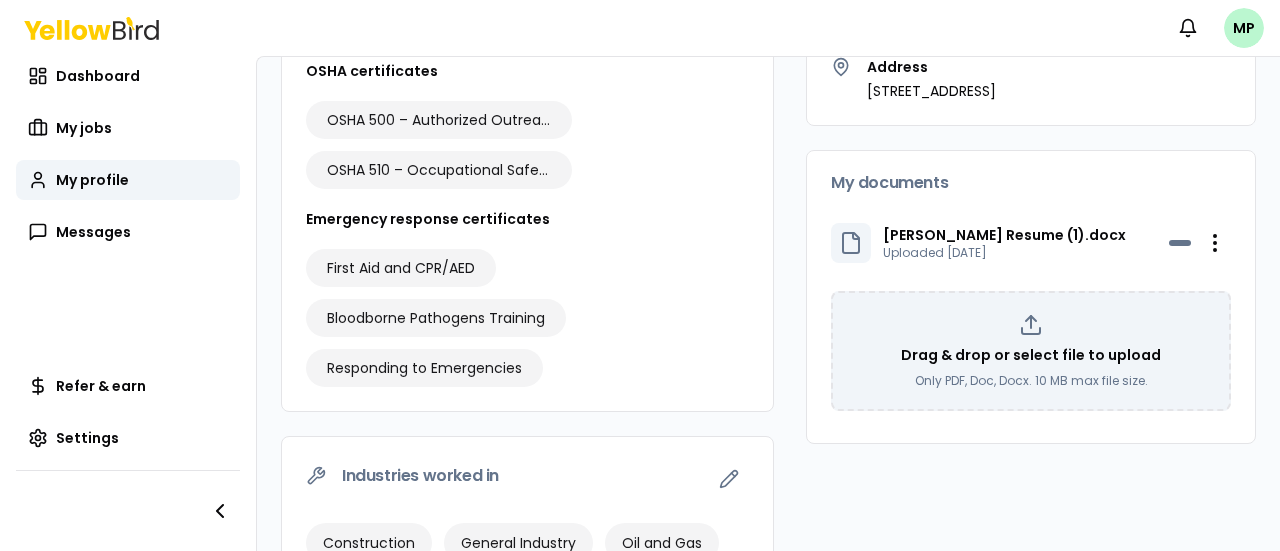 click 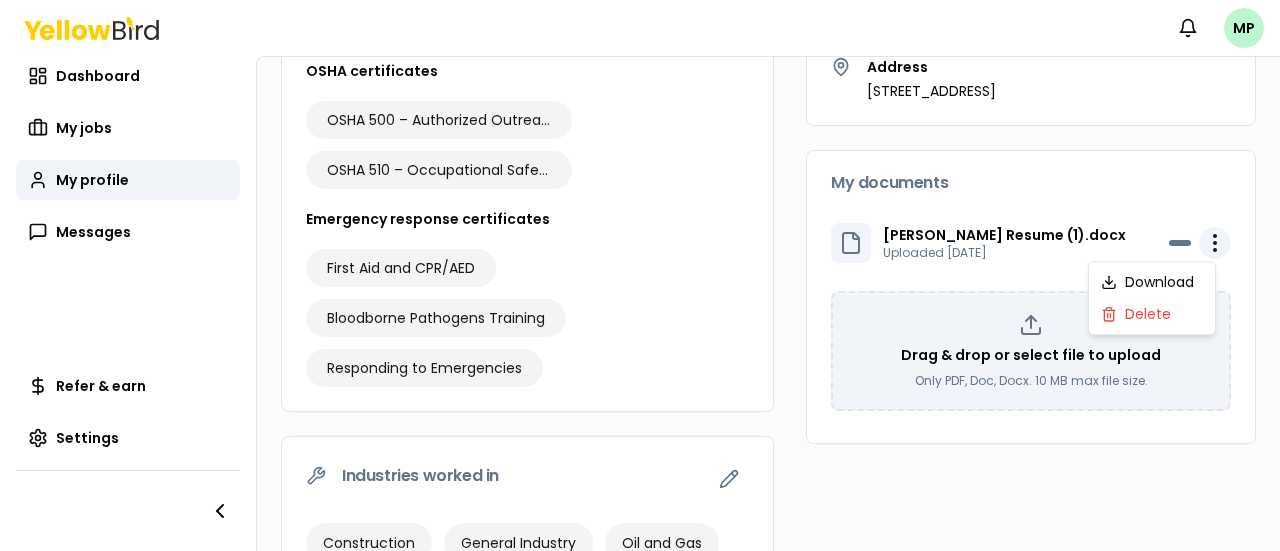 click on "Notifications MP Dashboard My jobs My profile Messages Refer & earn Settings MP [PERSON_NAME] YellowBird Professional 14 years experience Speaks English   Certifications and credentials Professional certificates Certified Occupational Safety Specialist ([PERSON_NAME]) Certificate for Occupational Safety Managers (COSM) OSHA certificates OSHA 500 – Authorized Outreach Instructor for Construction Industry OSHA 510 – Occupational Safety & Health Standards for the Construction Industry (30-Hour) Emergency response certificates First Aid and CPR/AED Bloodborne Pathogens Training Responding to Emergencies Industries worked in Construction General Industry Oil and Gas Energy Skills General Mock OSHA Inspection ISNetworld Contractor Validation COVID-19 Protocol Vertical Construction Risk Management Training OSHA 10 OSHA 30 Fall Protection Forklift Confined Space Scissor Lift Electric Pallet Jack Flatbed Truck Overhead Crane Reach Lift Truck First Aid & CPR/AED DOT Advanced Training Education Not added Contact" at bounding box center [640, 275] 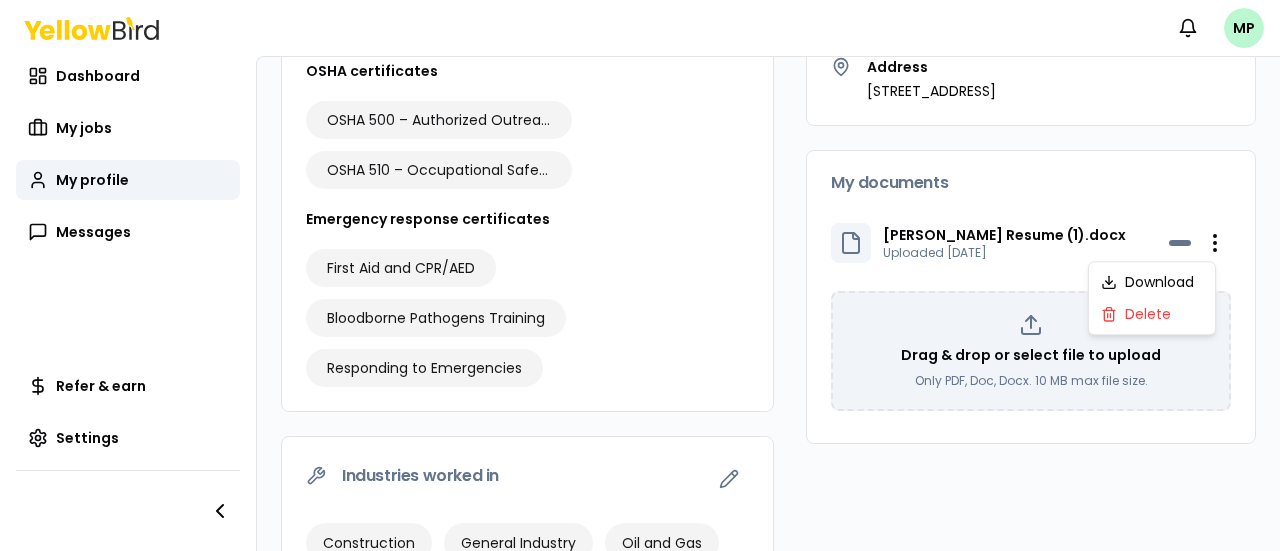 click on "Notifications MP Dashboard My jobs My profile Messages Refer & earn Settings MP [PERSON_NAME] YellowBird Professional 14 years experience Speaks English   Certifications and credentials Professional certificates Certified Occupational Safety Specialist ([PERSON_NAME]) Certificate for Occupational Safety Managers (COSM) OSHA certificates OSHA 500 – Authorized Outreach Instructor for Construction Industry OSHA 510 – Occupational Safety & Health Standards for the Construction Industry (30-Hour) Emergency response certificates First Aid and CPR/AED Bloodborne Pathogens Training Responding to Emergencies Industries worked in Construction General Industry Oil and Gas Energy Skills General Mock OSHA Inspection ISNetworld Contractor Validation COVID-19 Protocol Vertical Construction Risk Management Training OSHA 10 OSHA 30 Fall Protection Forklift Confined Space Scissor Lift Electric Pallet Jack Flatbed Truck Overhead Crane Reach Lift Truck First Aid & CPR/AED DOT Advanced Training Education Not added Contact" at bounding box center [640, 275] 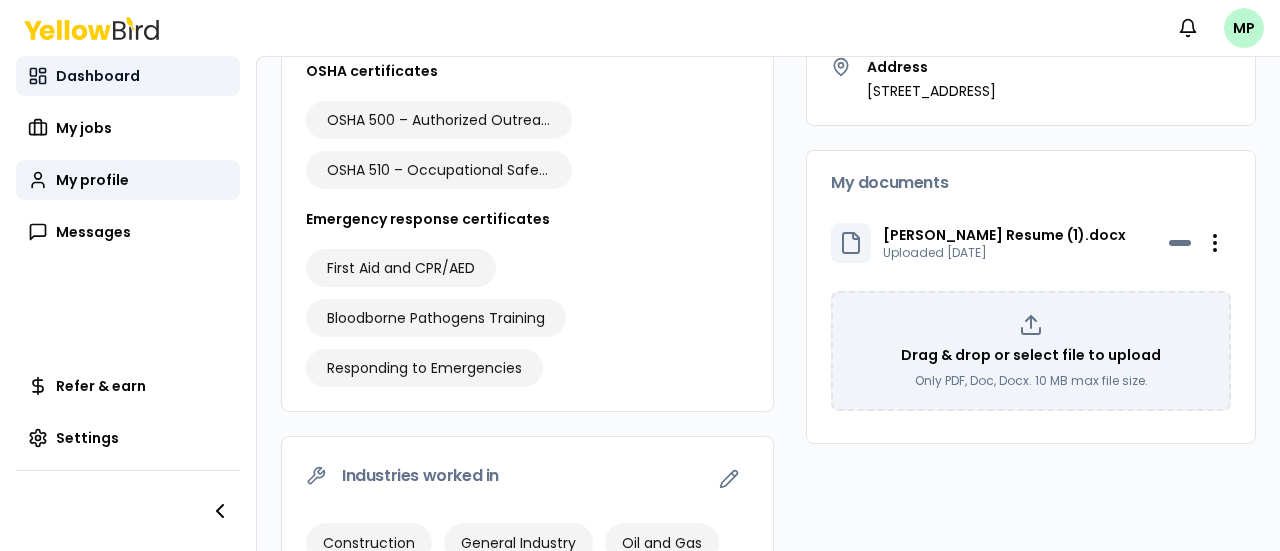 click on "Dashboard" at bounding box center [128, 76] 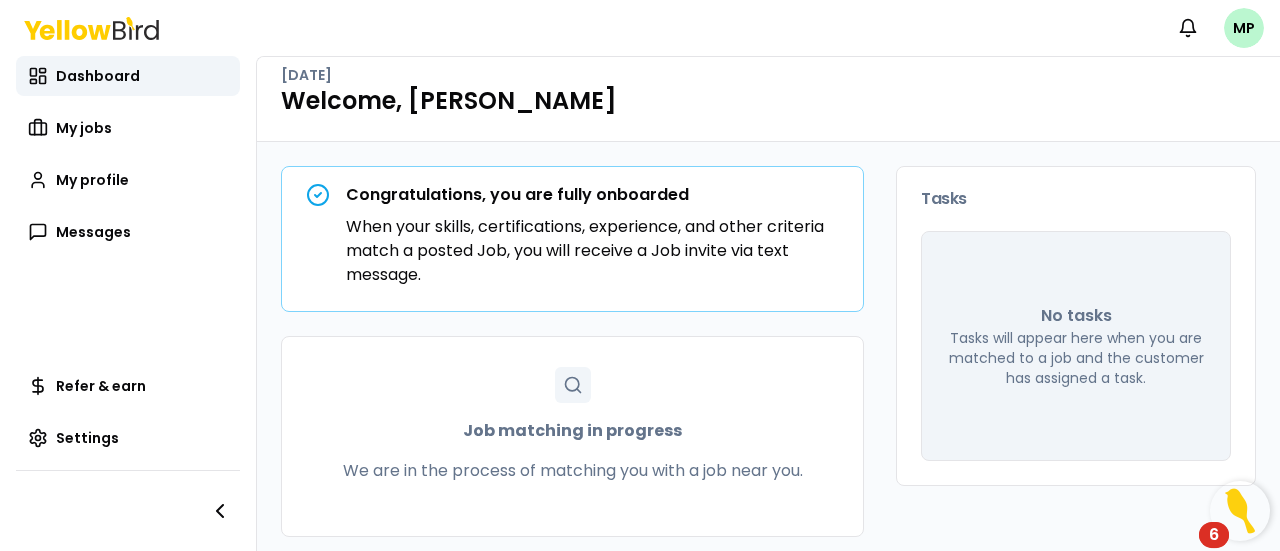 scroll, scrollTop: 24, scrollLeft: 0, axis: vertical 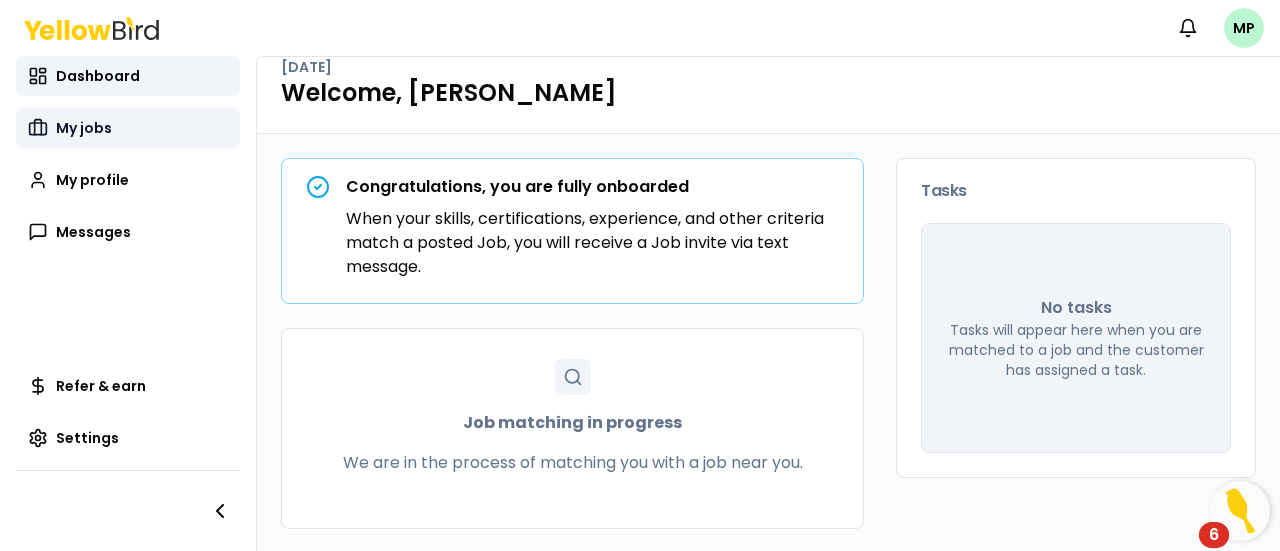 click on "My jobs" at bounding box center (84, 128) 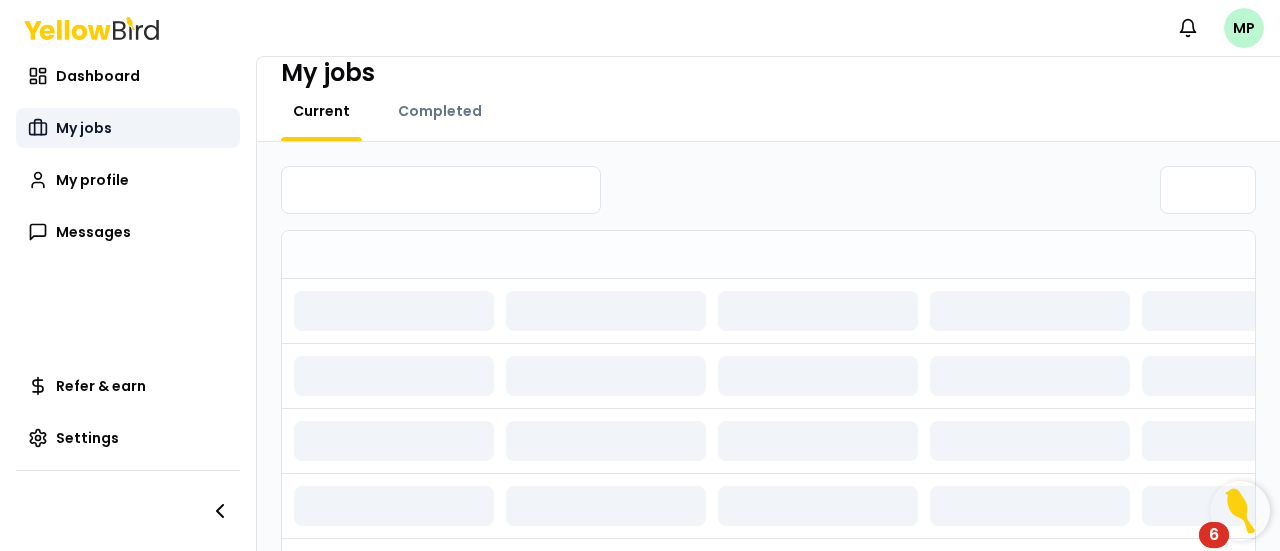 scroll, scrollTop: 0, scrollLeft: 0, axis: both 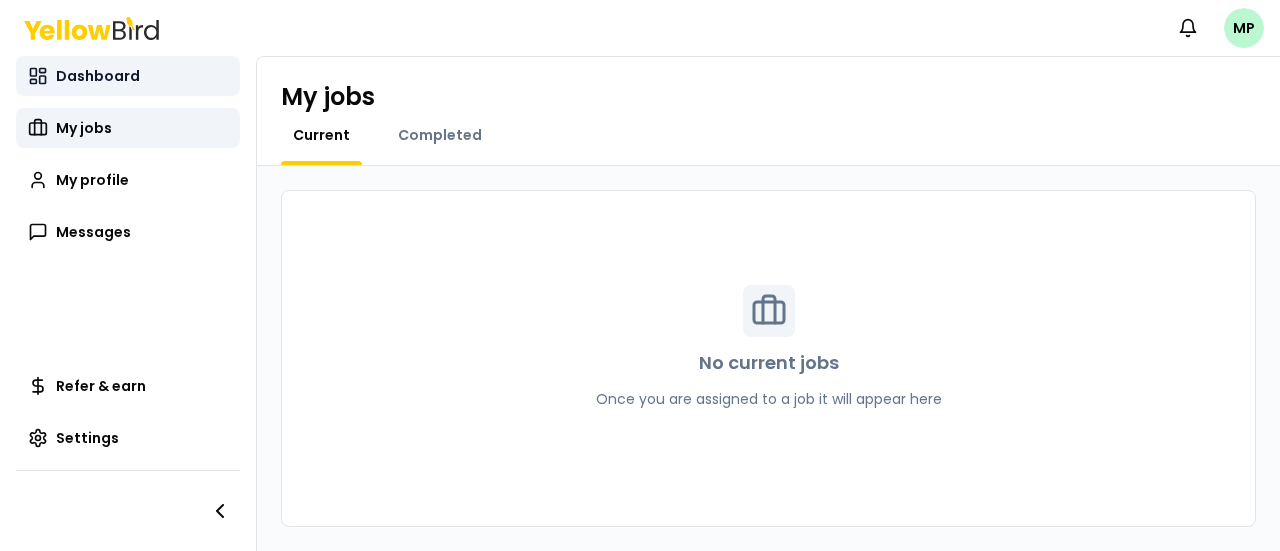 click on "Dashboard" at bounding box center [98, 76] 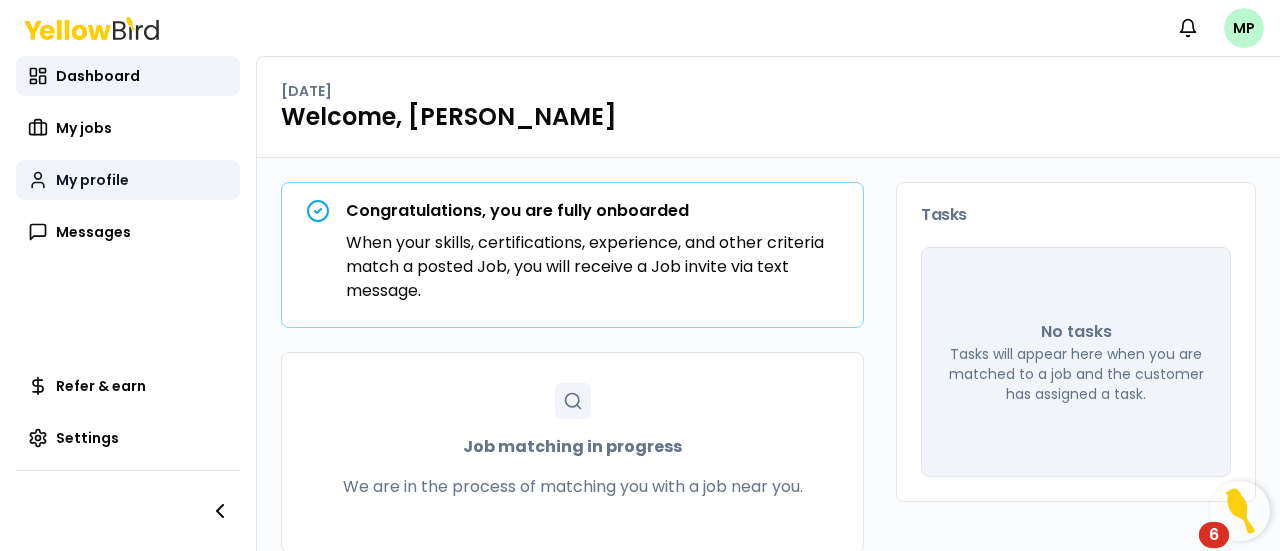 click on "My profile" at bounding box center (92, 180) 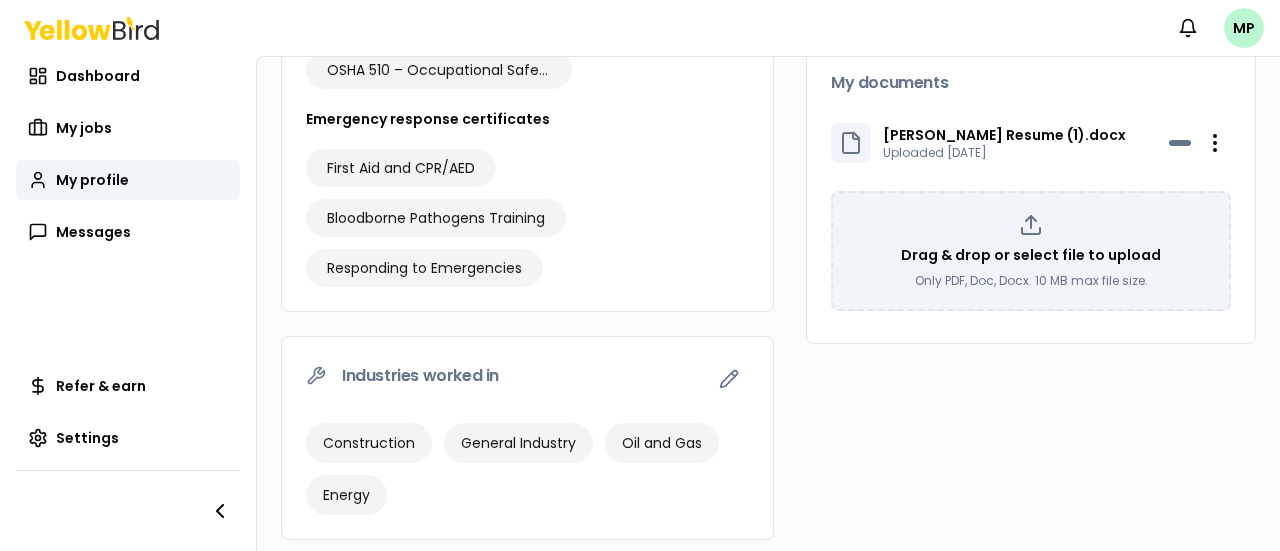 scroll, scrollTop: 0, scrollLeft: 0, axis: both 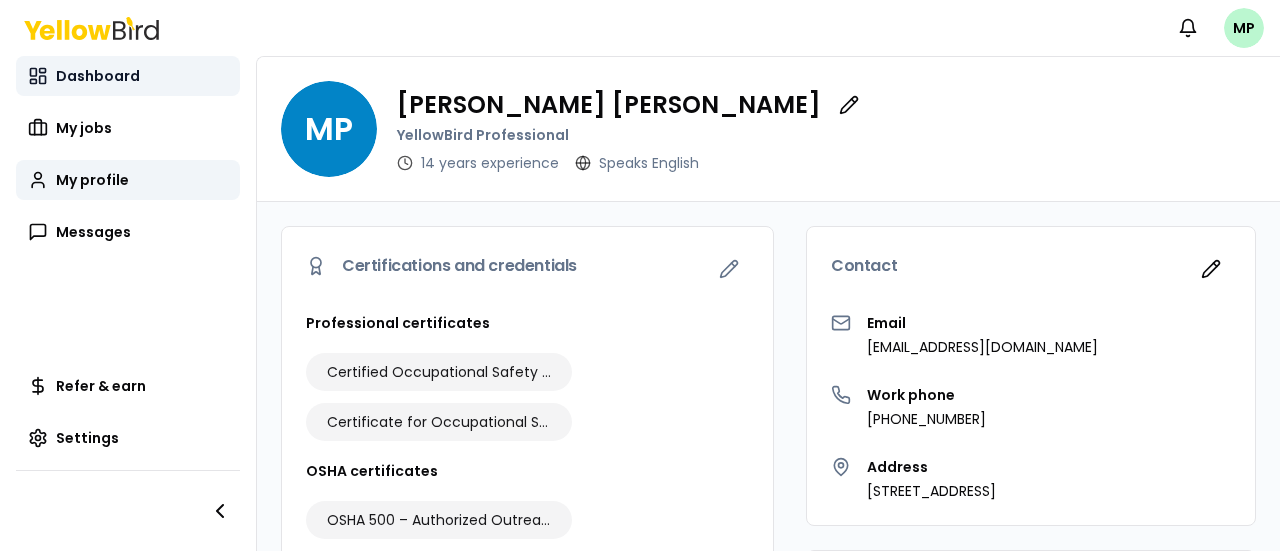 click on "Dashboard" at bounding box center (98, 76) 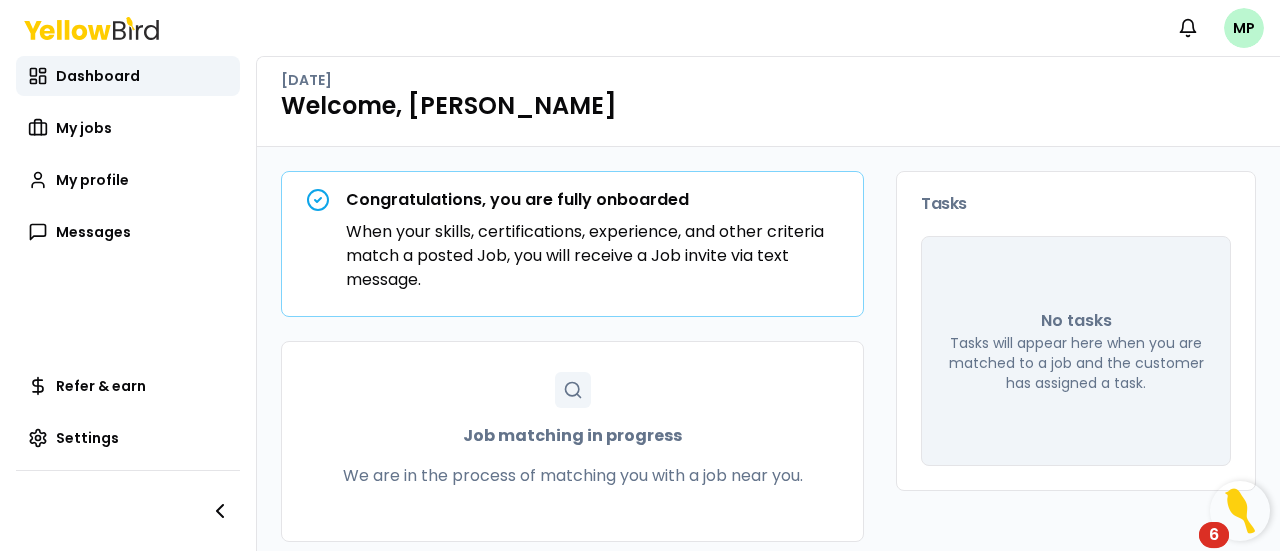 scroll, scrollTop: 0, scrollLeft: 0, axis: both 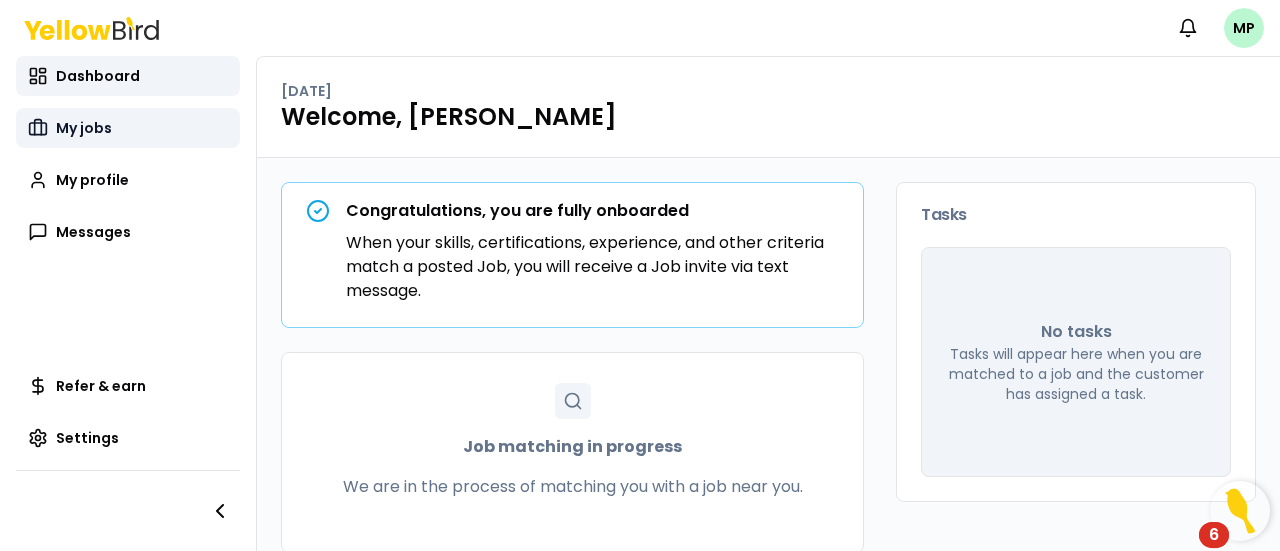 click on "My jobs" at bounding box center (84, 128) 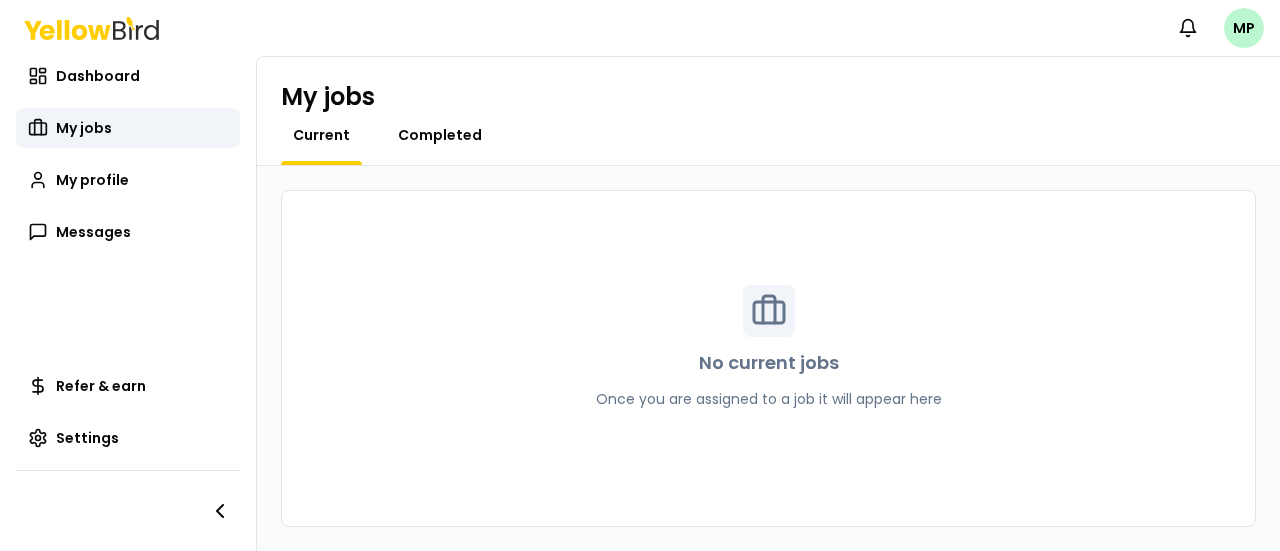 click on "Completed" at bounding box center (440, 135) 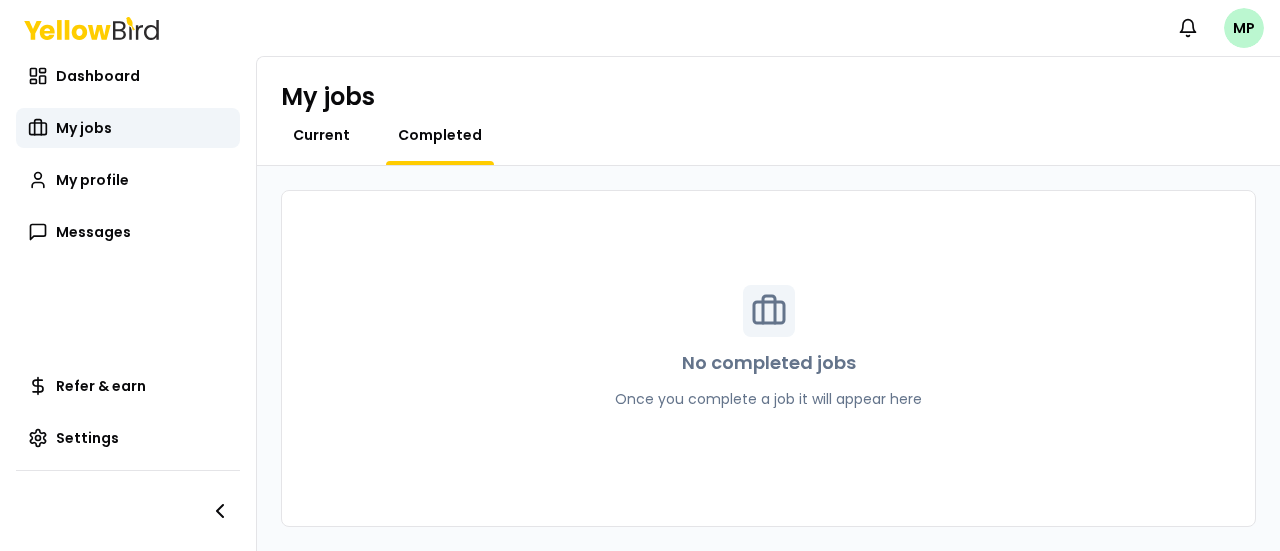 click on "Current" at bounding box center (321, 135) 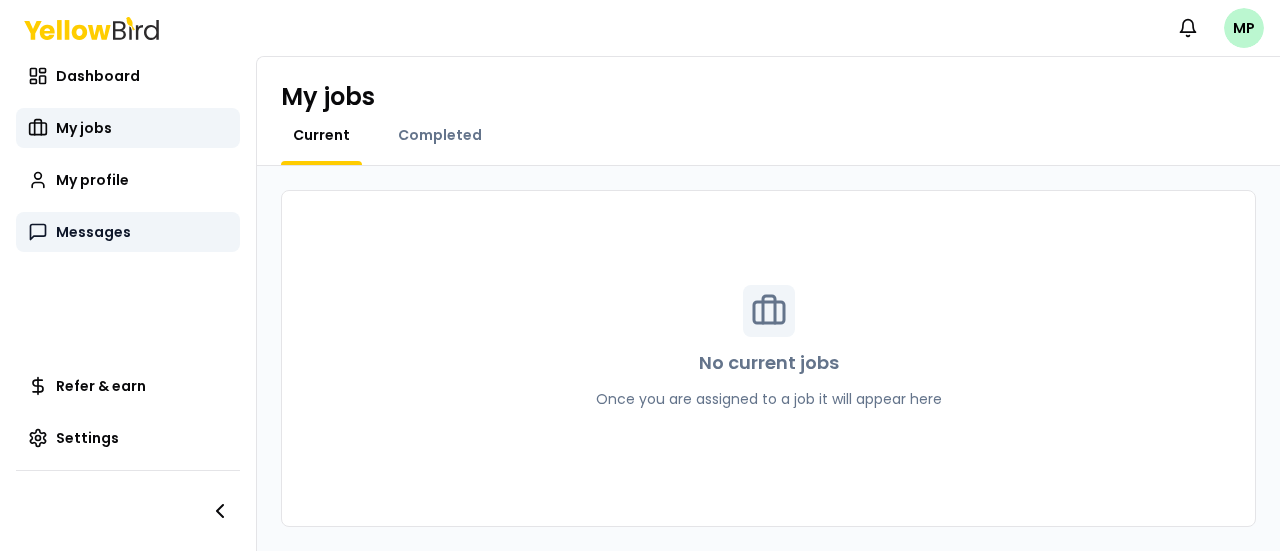 click on "Messages" at bounding box center (93, 232) 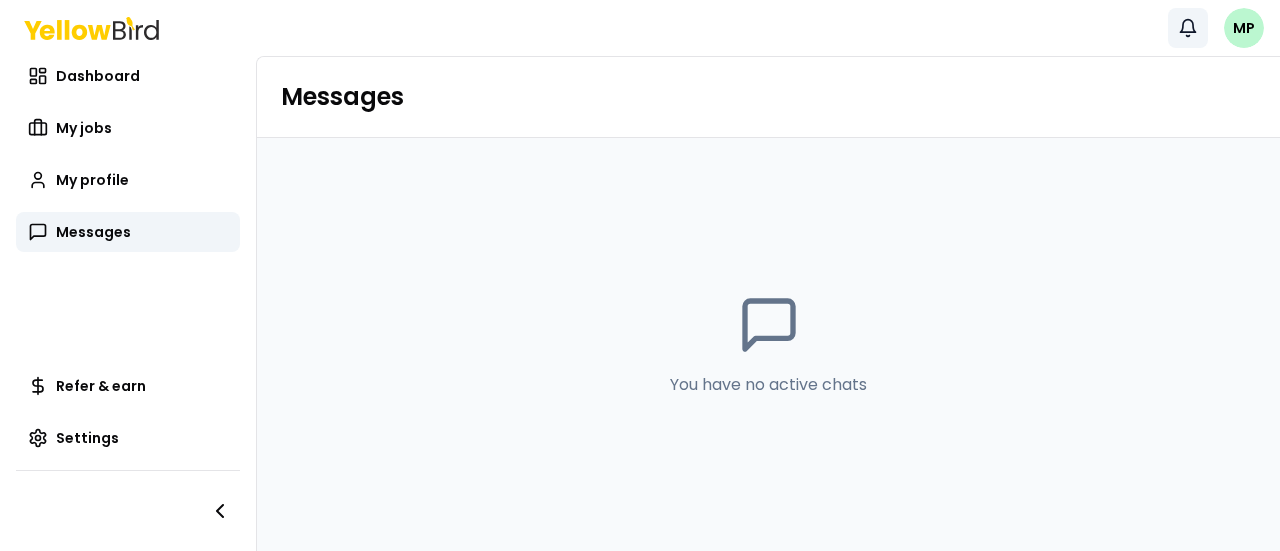 click 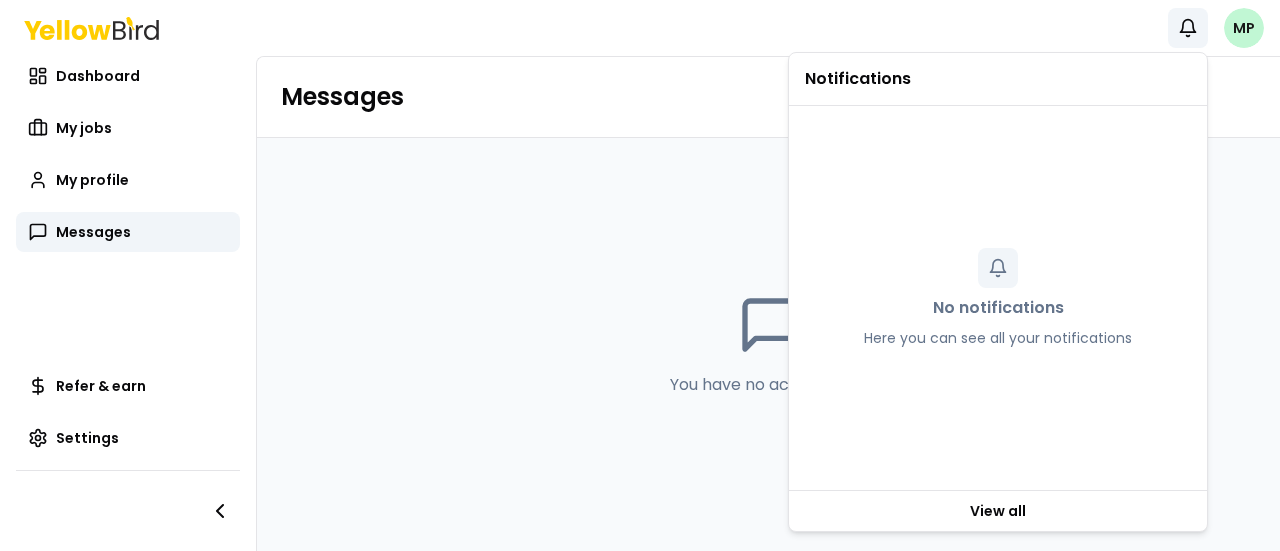 click on "Notifications MP Dashboard My jobs My profile Messages Refer & earn Settings Messages You have no active chats
Notifications No notifications Here you can see all your notifications View all" at bounding box center (640, 275) 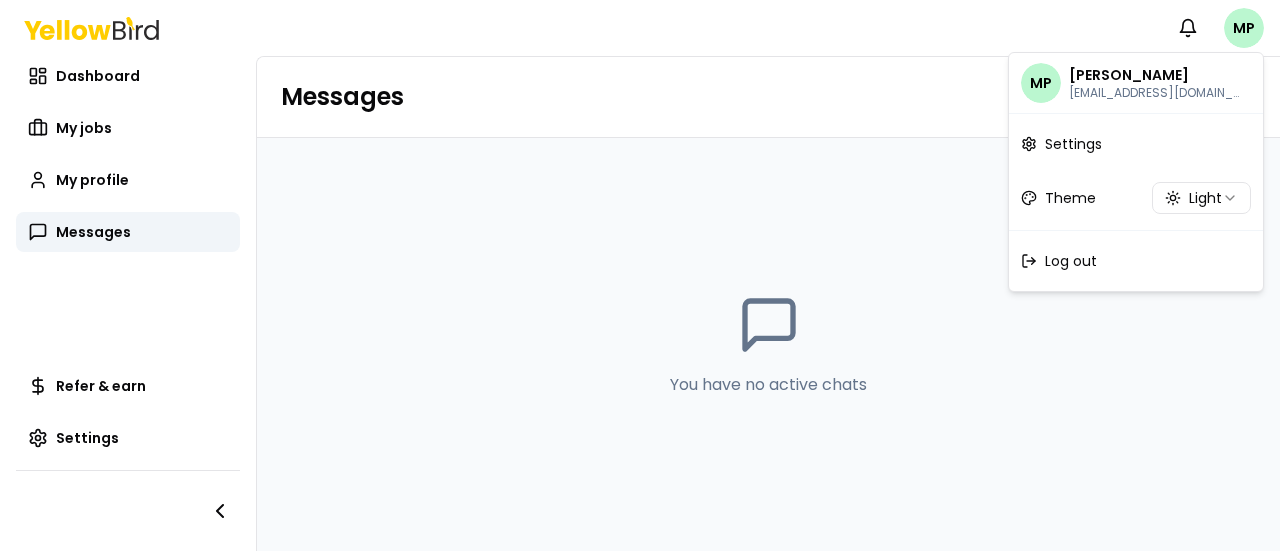 click on "Notifications MP Dashboard My jobs My profile Messages Refer & earn Settings Messages You have no active chats
MP [PERSON_NAME] [EMAIL_ADDRESS][DOMAIN_NAME] Settings Theme Light Log out" at bounding box center [640, 275] 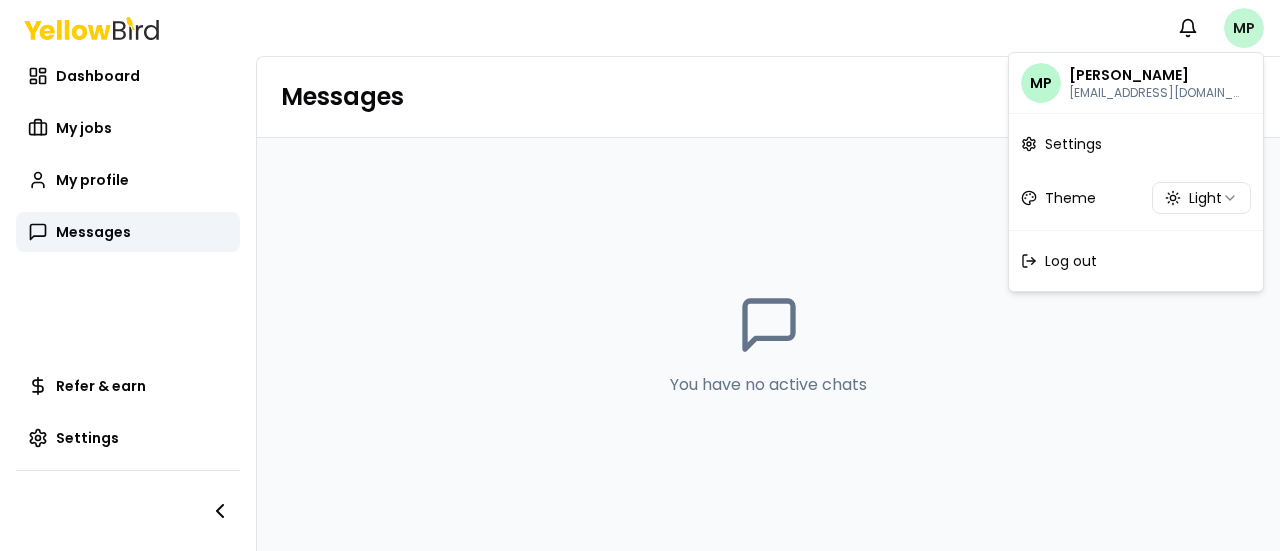 click on "Notifications MP Dashboard My jobs My profile Messages Refer & earn Settings Messages You have no active chats
MP [PERSON_NAME] [EMAIL_ADDRESS][DOMAIN_NAME] Settings Theme Light Log out" at bounding box center [640, 275] 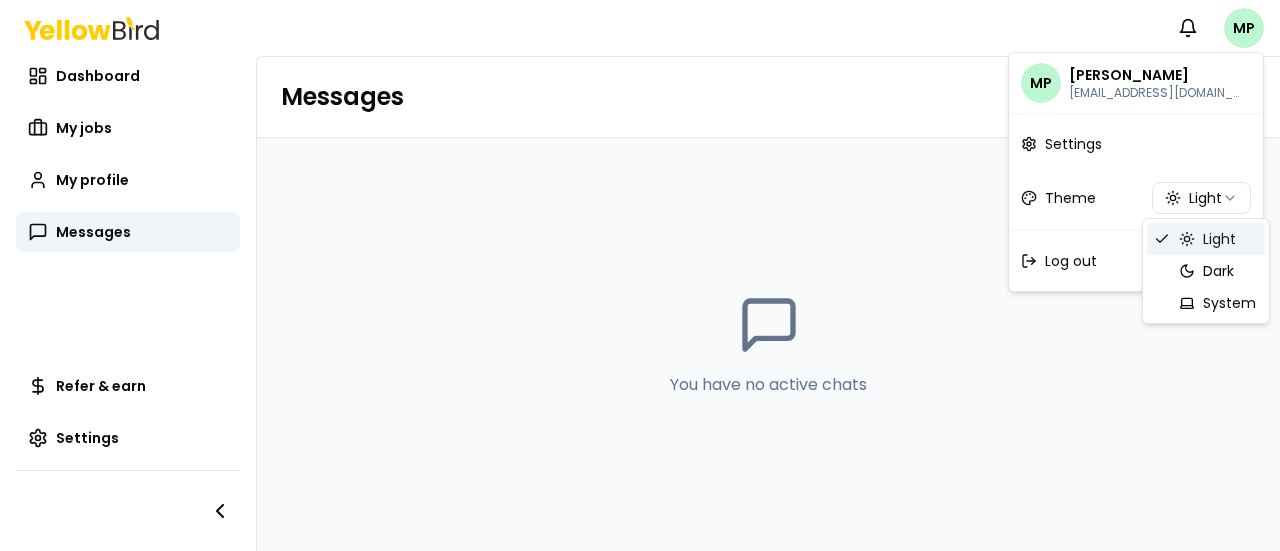 click on "Notifications MP Dashboard My jobs My profile Messages Refer & earn Settings Messages You have no active chats
MP [PERSON_NAME] [EMAIL_ADDRESS][DOMAIN_NAME] Settings Theme Light Log out Light Dark System" at bounding box center [640, 275] 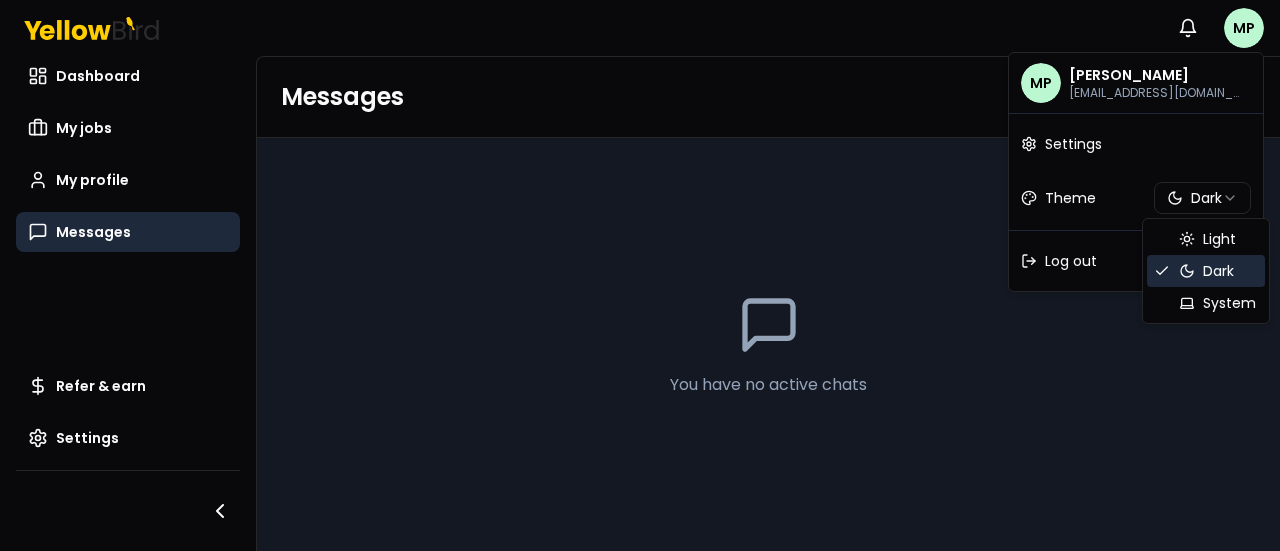 click on "Notifications MP Dashboard My jobs My profile Messages Refer & earn Settings Messages You have no active chats
MP [PERSON_NAME] [EMAIL_ADDRESS][DOMAIN_NAME] Settings Theme Dark Log out Light Dark System" at bounding box center [640, 275] 